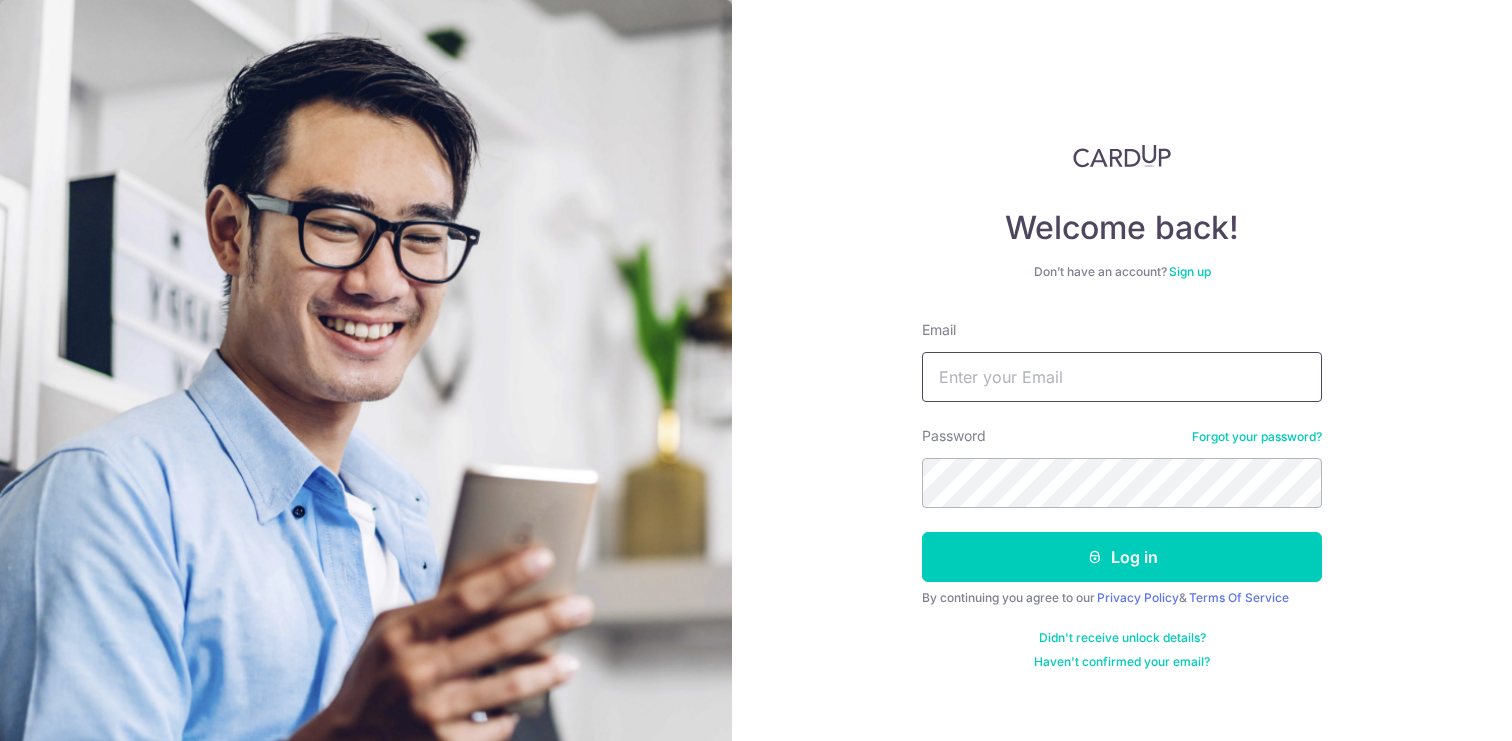 scroll, scrollTop: 0, scrollLeft: 0, axis: both 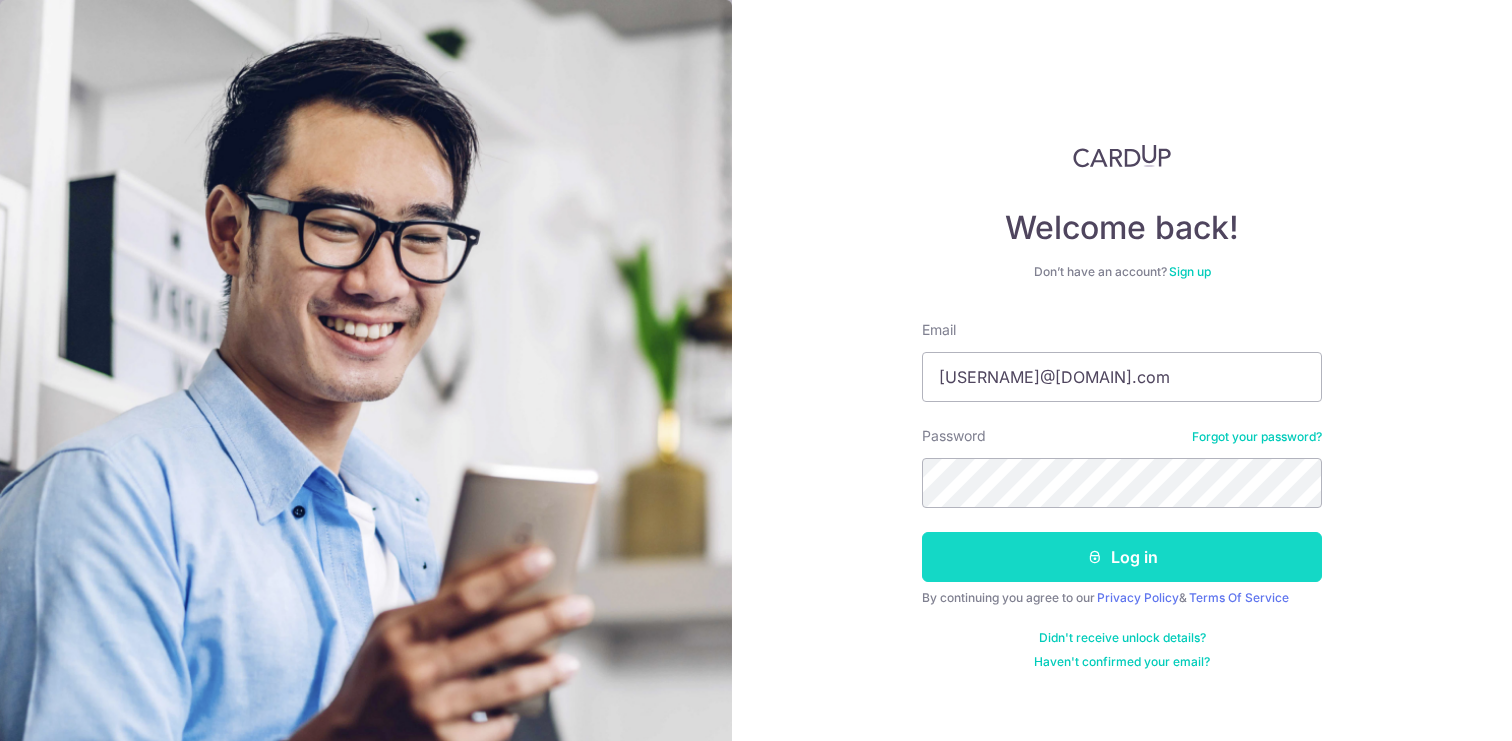 click on "Log in" at bounding box center (1122, 557) 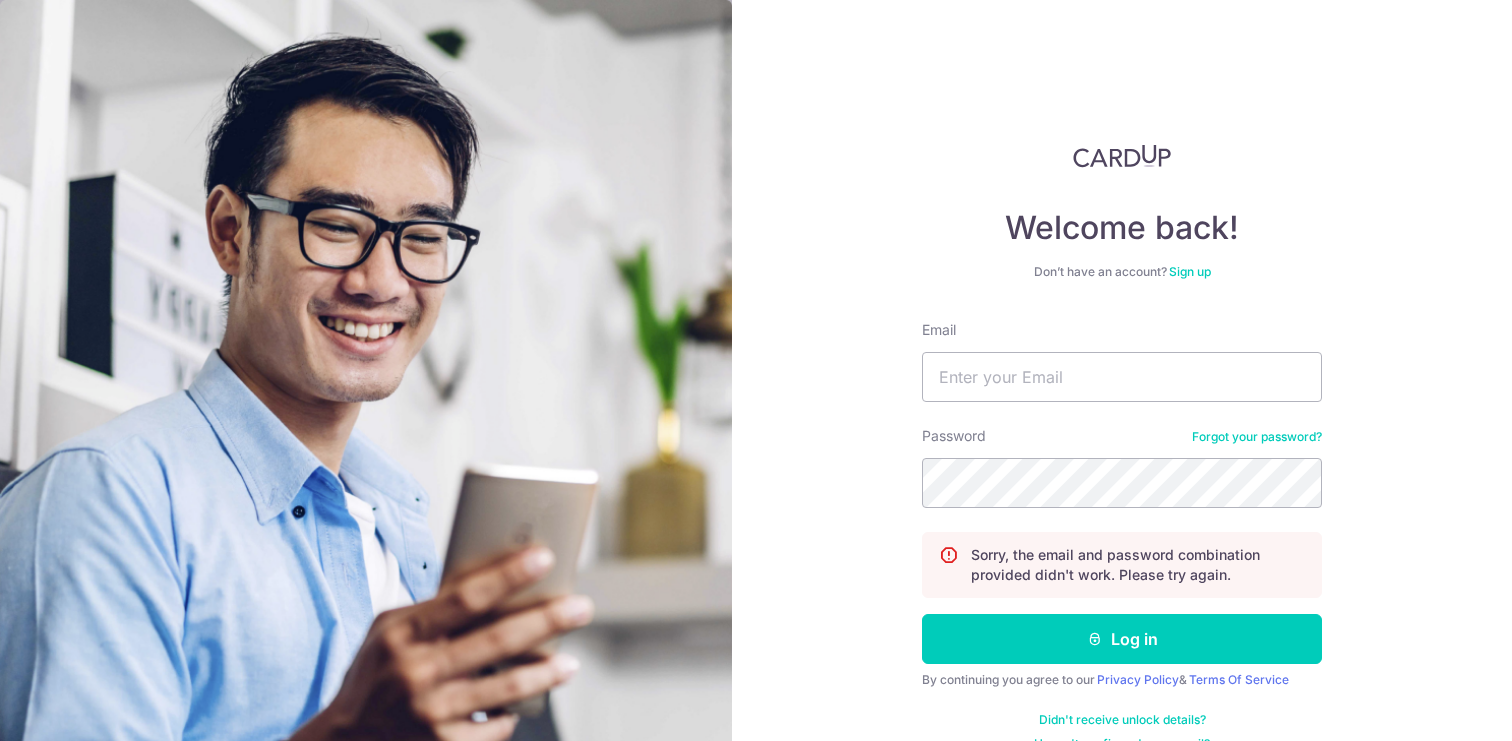 scroll, scrollTop: 0, scrollLeft: 0, axis: both 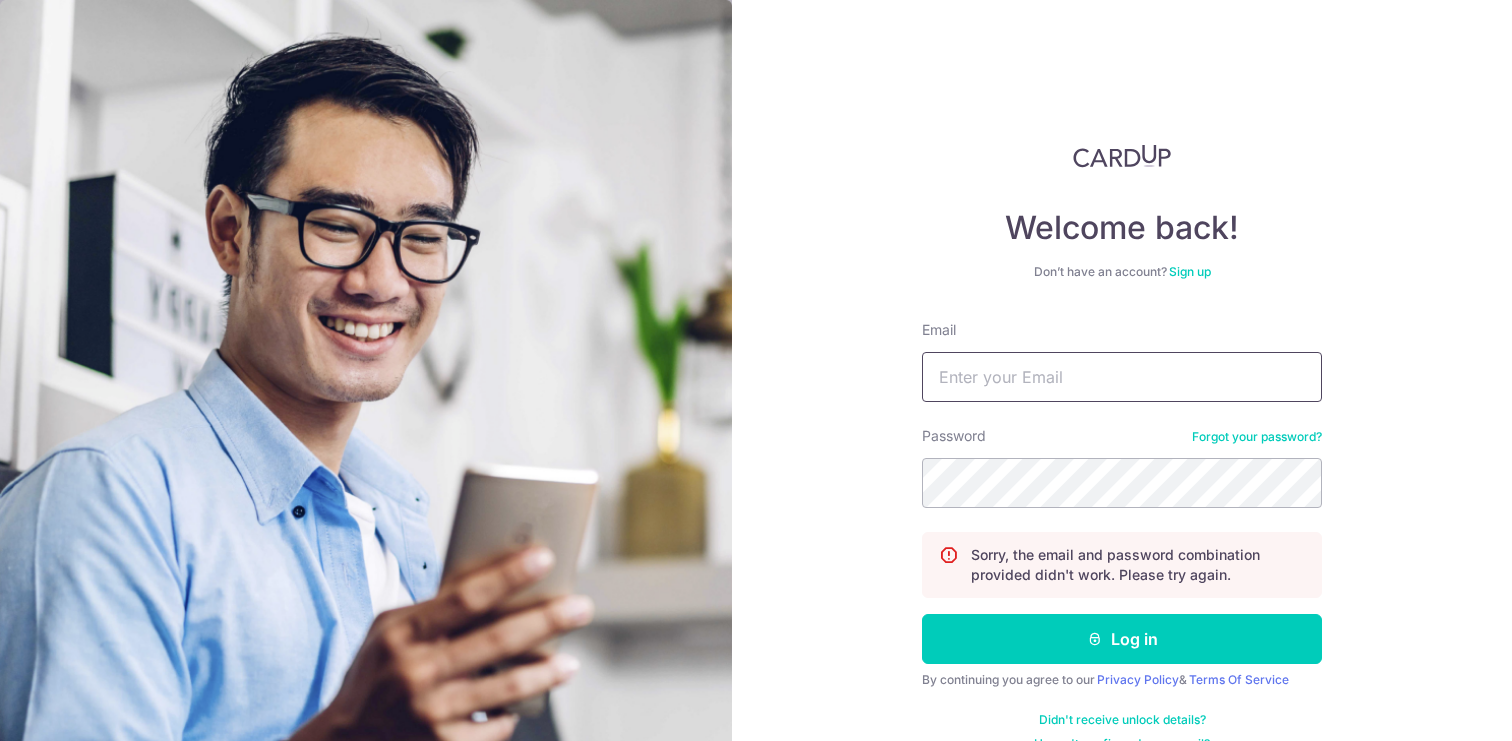 click on "Email" at bounding box center [1122, 377] 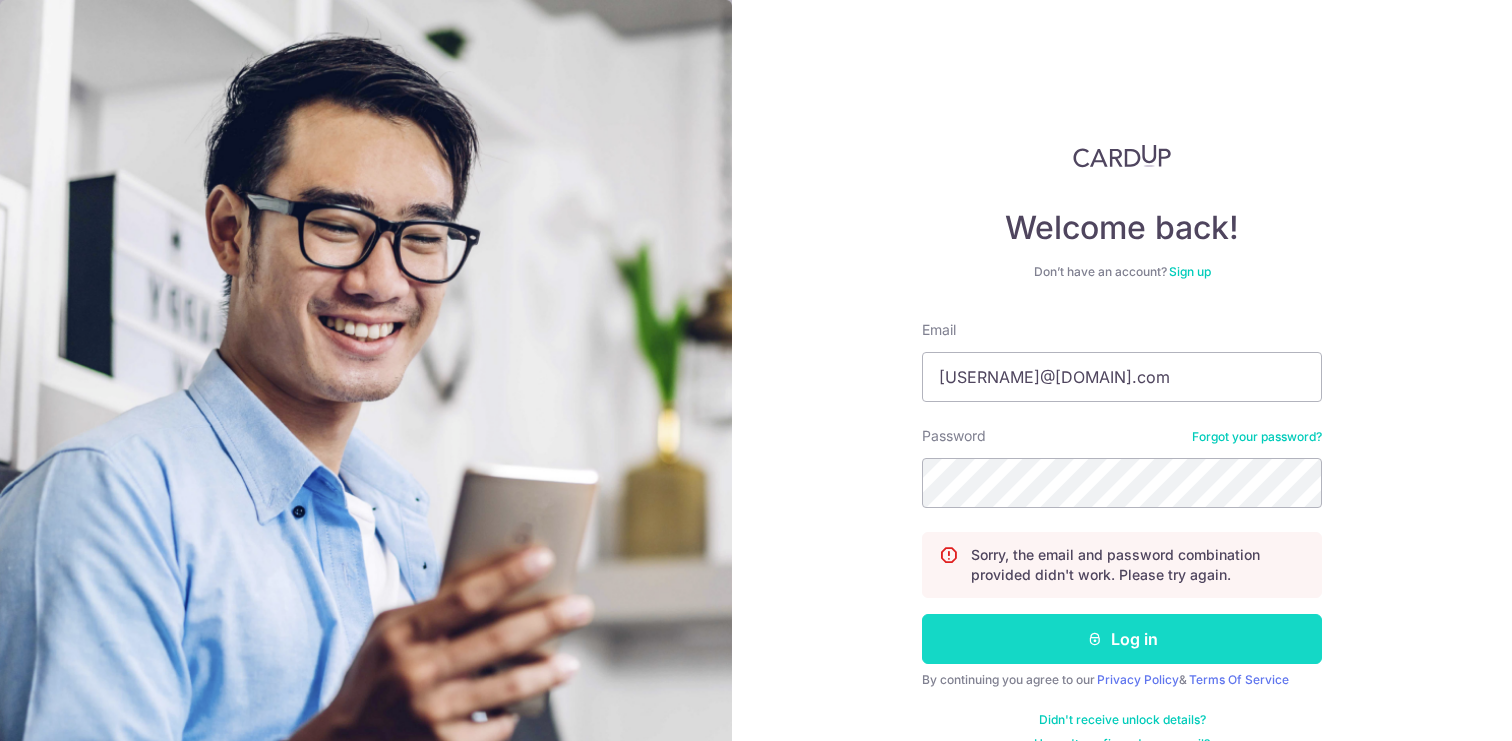 click at bounding box center [1095, 639] 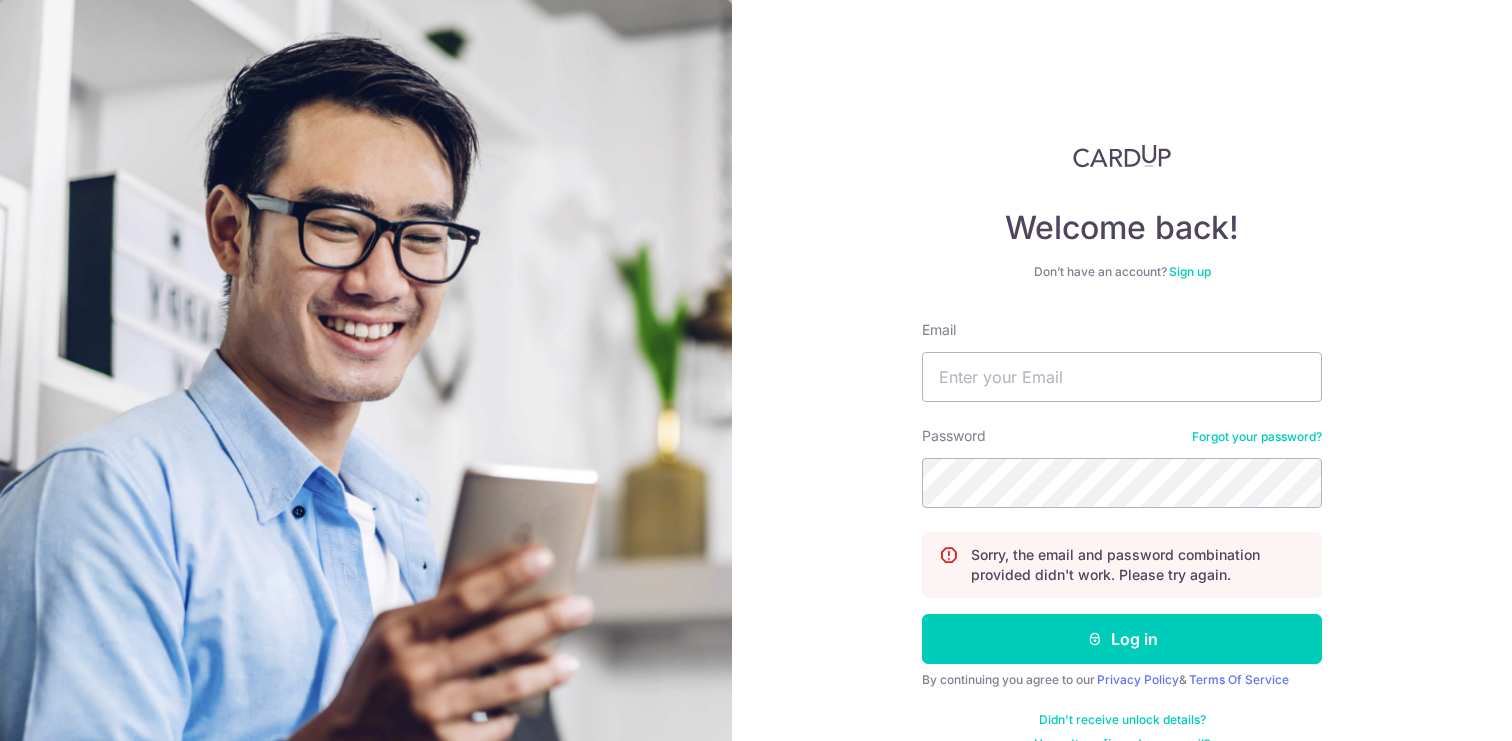 scroll, scrollTop: 0, scrollLeft: 0, axis: both 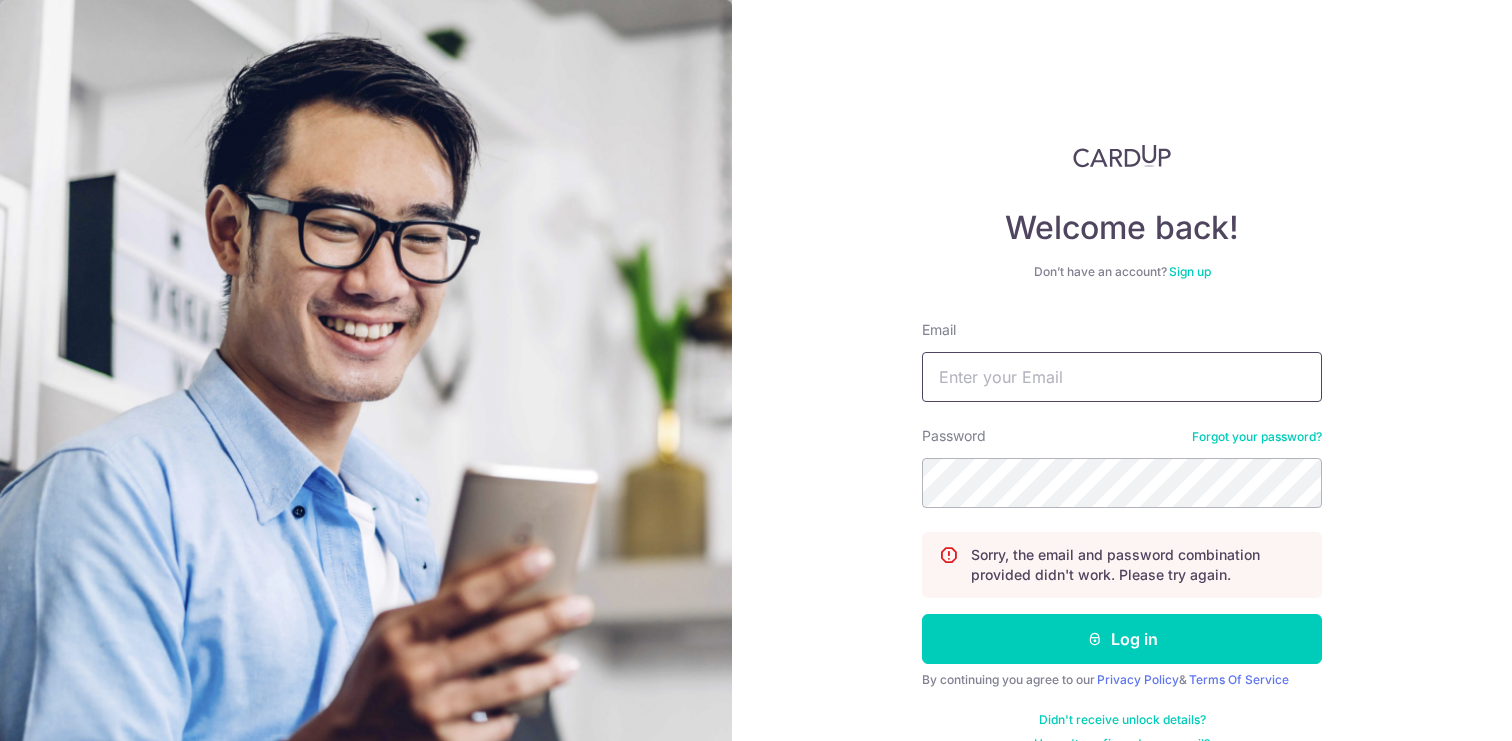 click on "Email" at bounding box center (1122, 377) 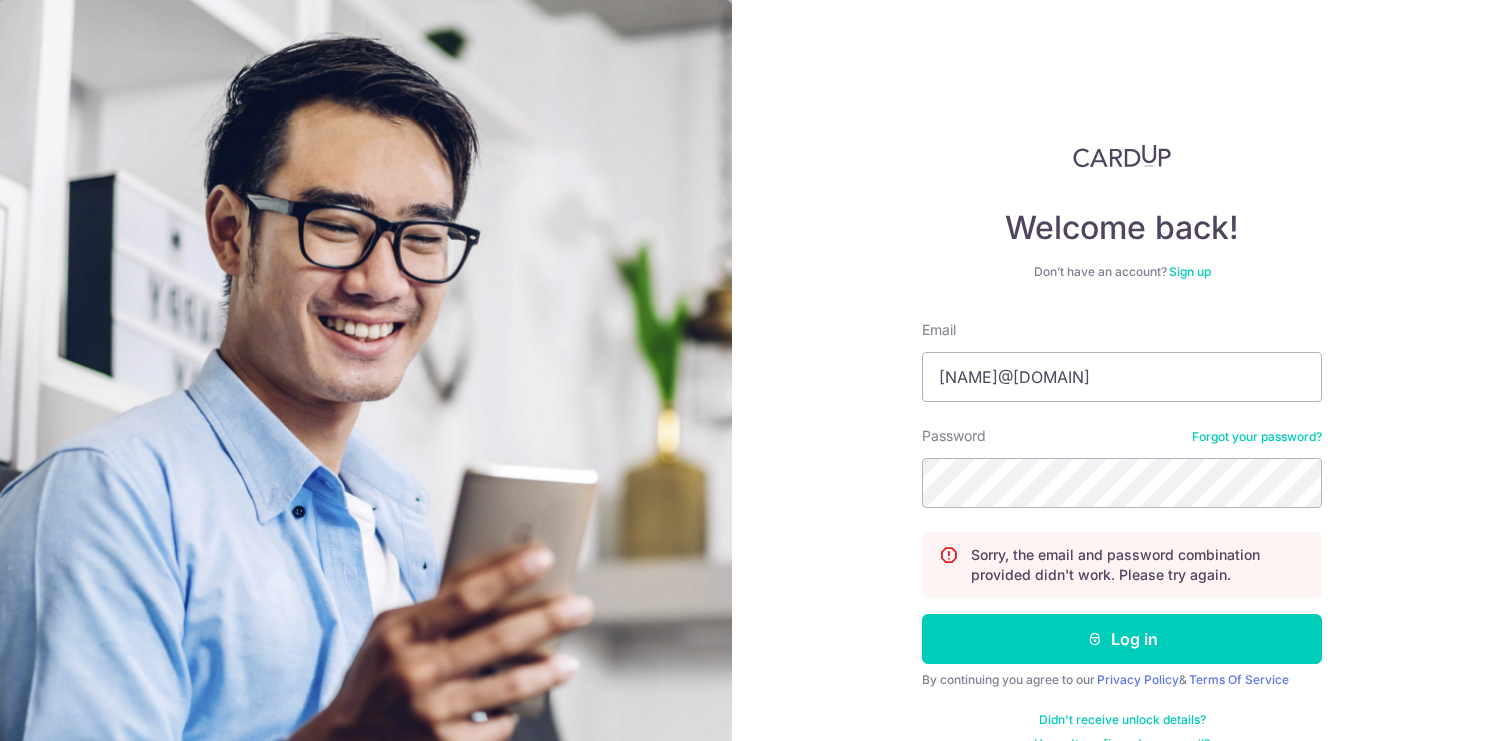 click on "Forgot your password?" at bounding box center (1257, 437) 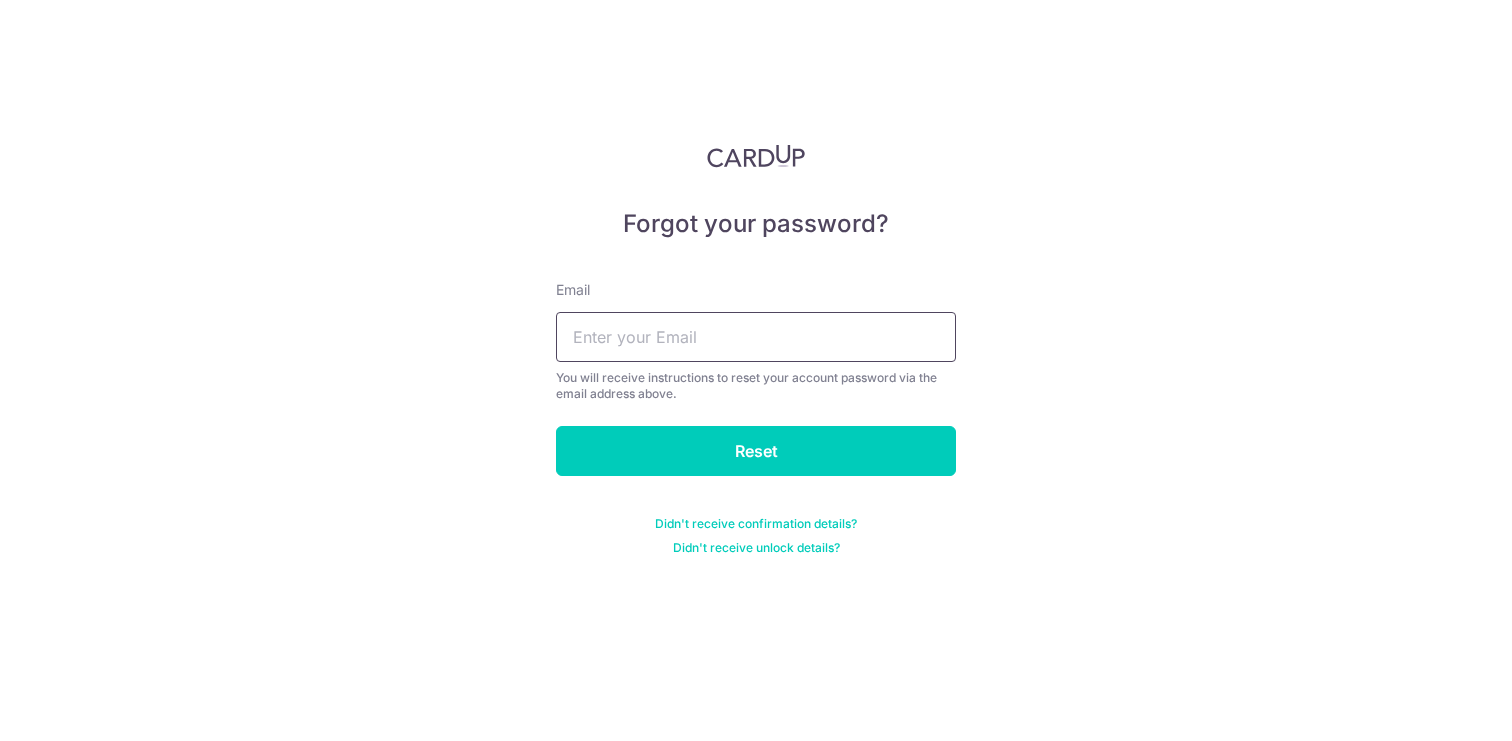 click at bounding box center [756, 337] 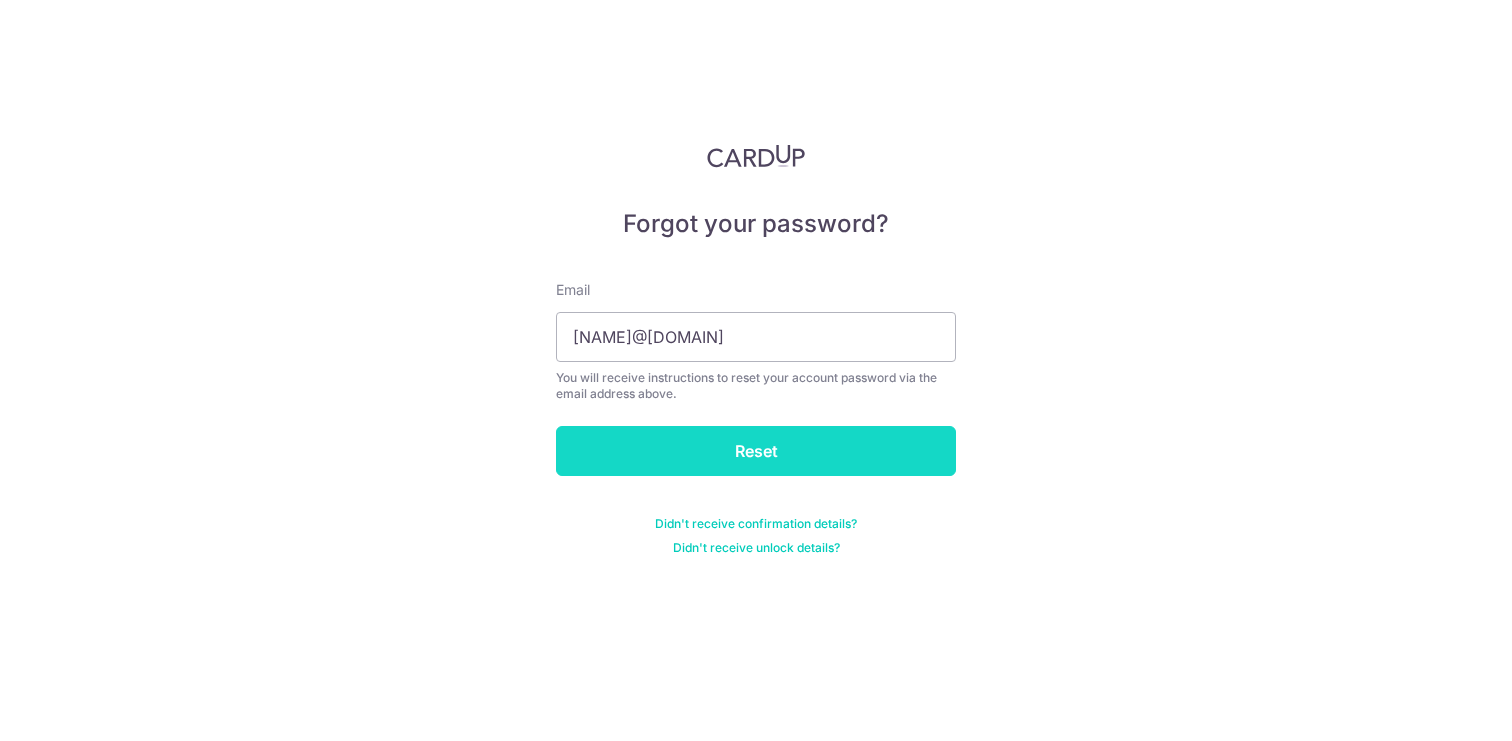 click on "Reset" at bounding box center [756, 451] 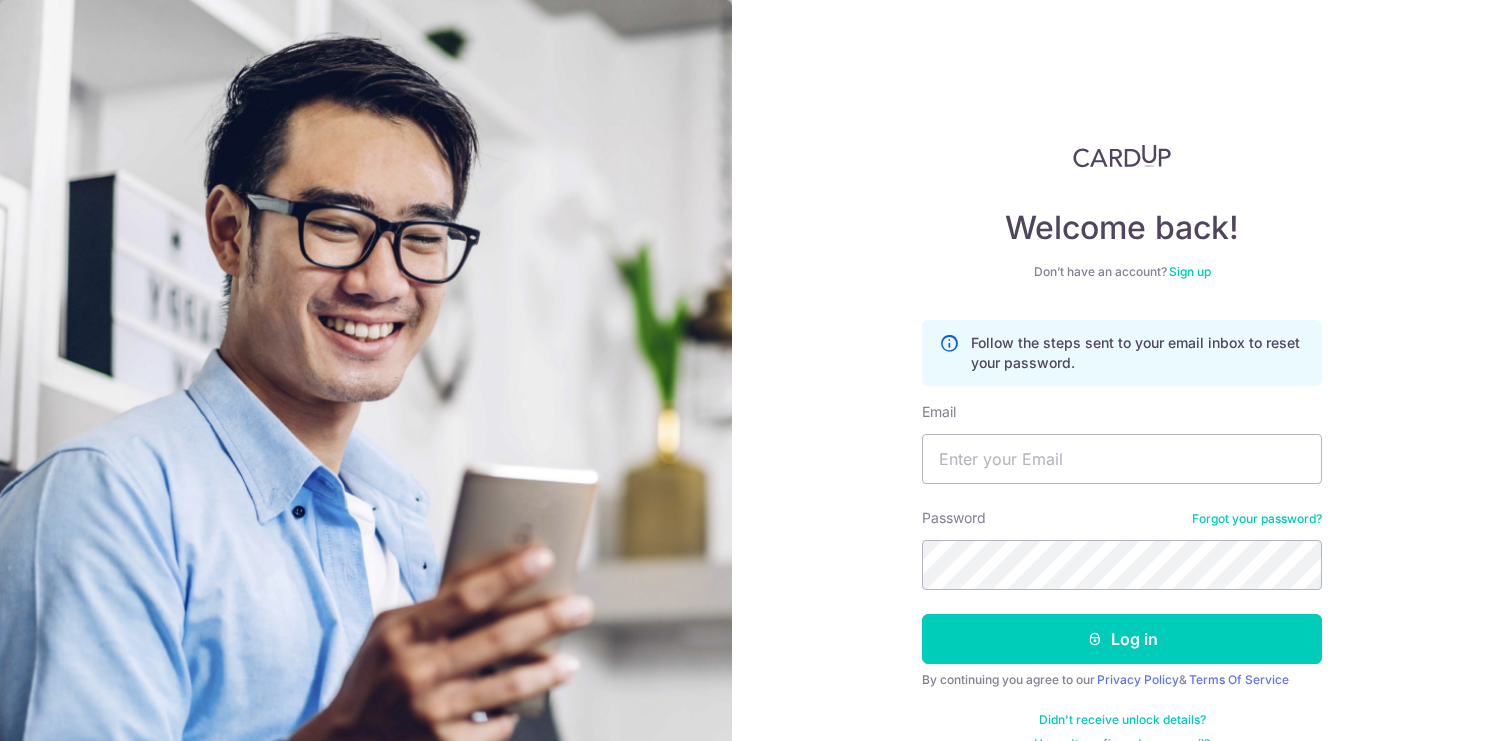 scroll, scrollTop: 0, scrollLeft: 0, axis: both 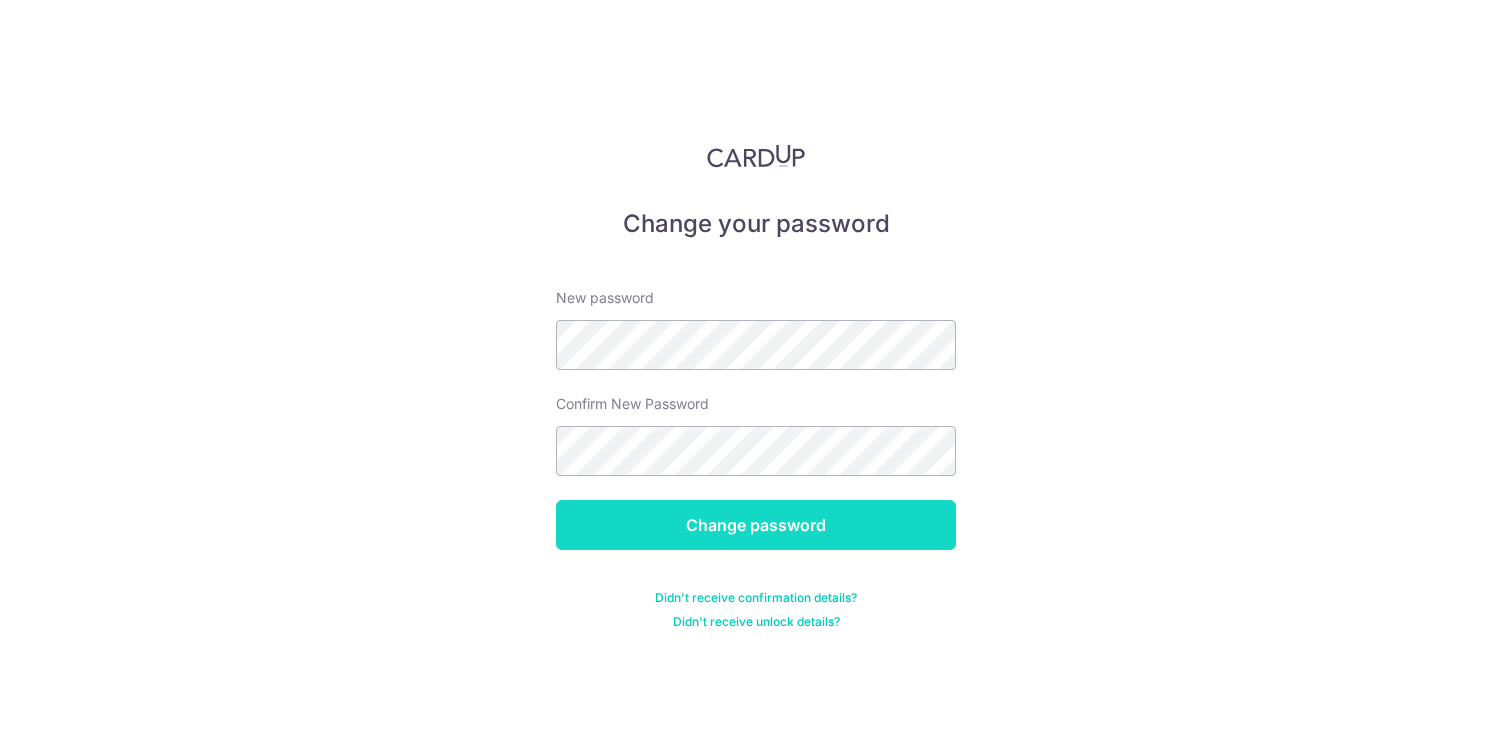 click on "Change password" at bounding box center [756, 525] 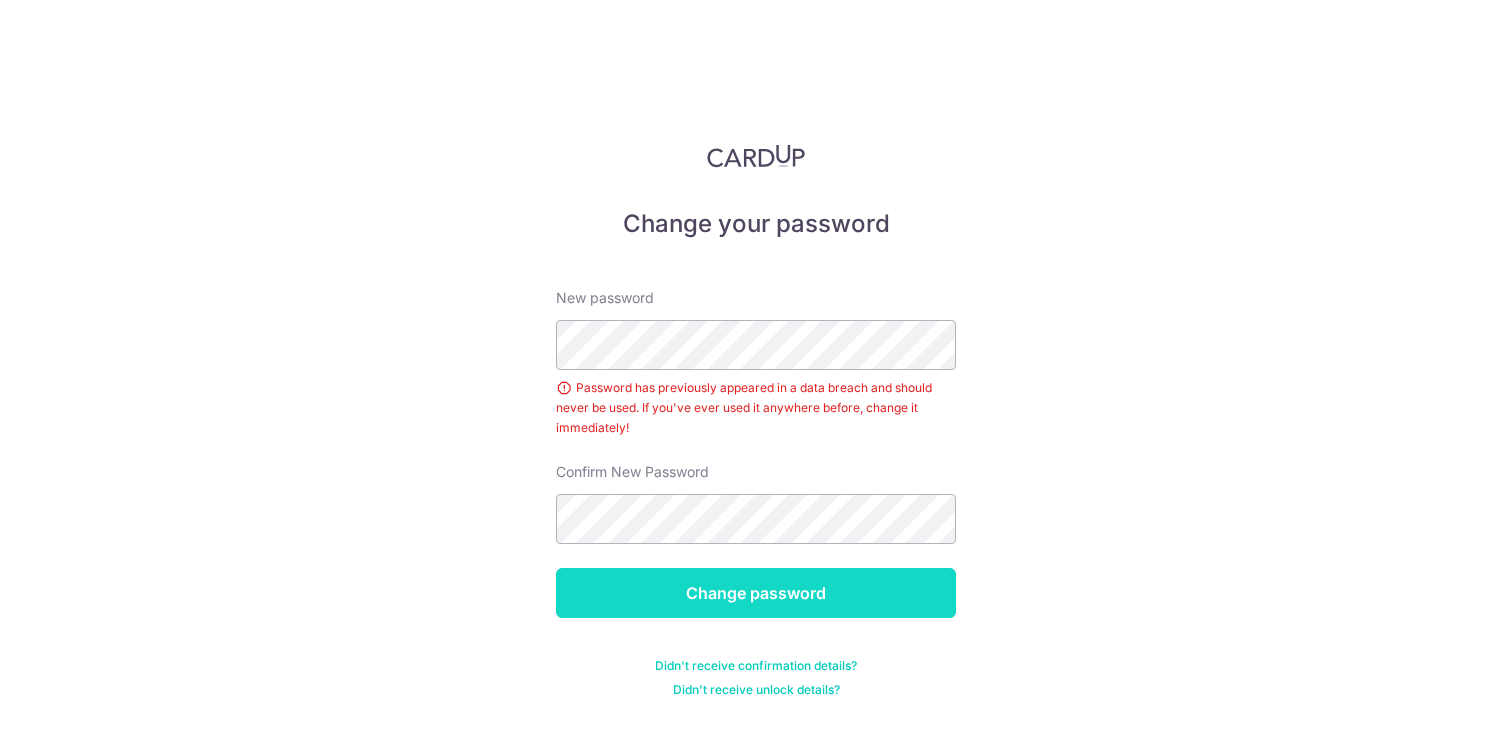 scroll, scrollTop: 0, scrollLeft: 0, axis: both 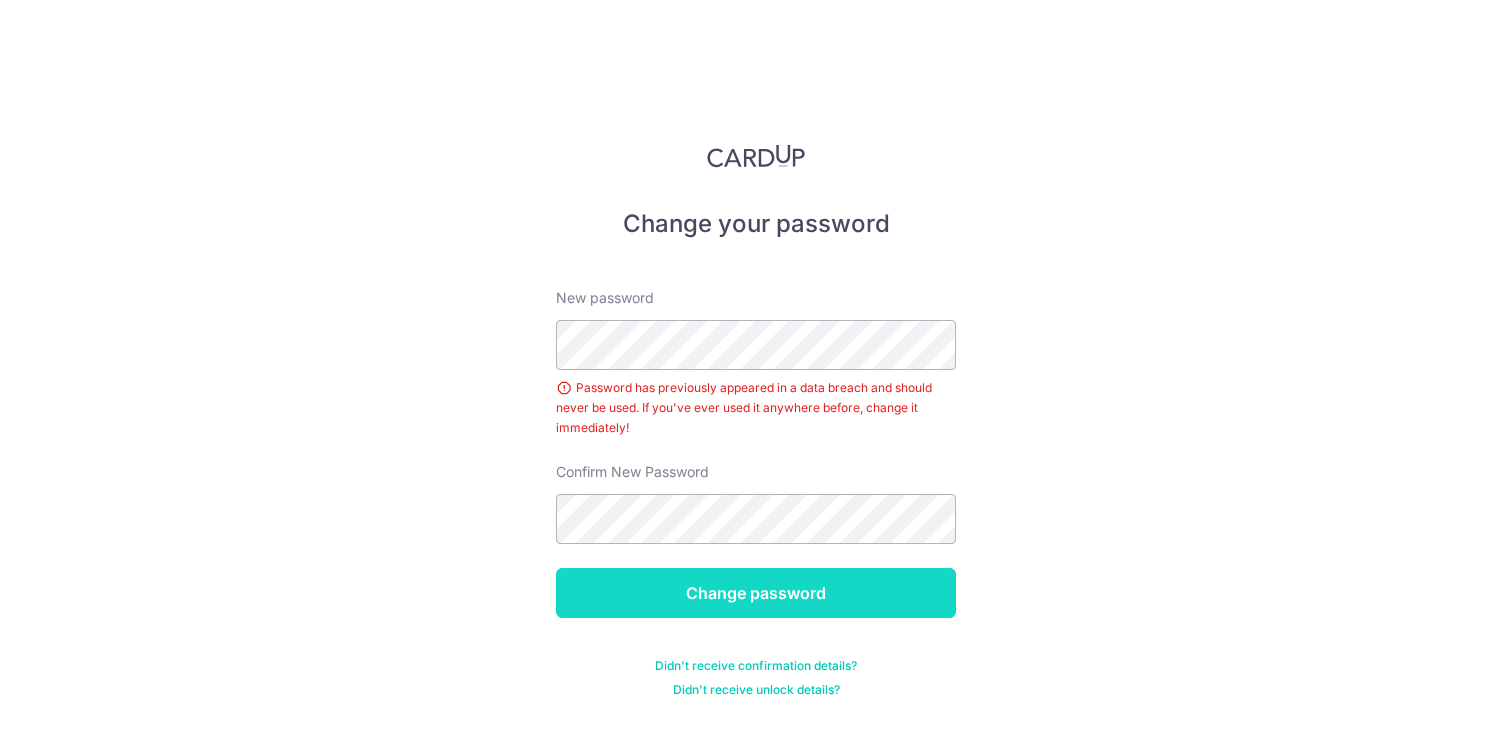 click on "Change password" at bounding box center (756, 593) 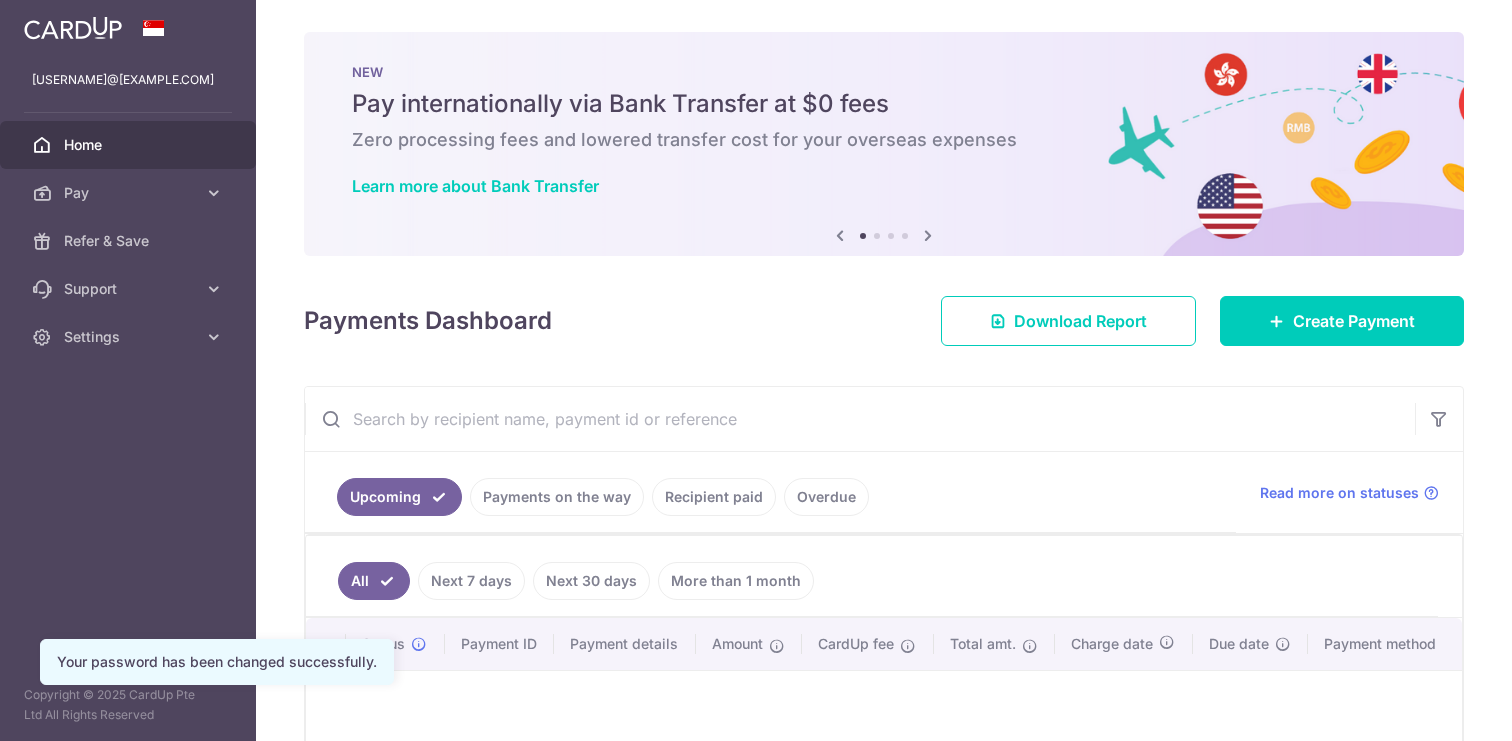 scroll, scrollTop: 0, scrollLeft: 0, axis: both 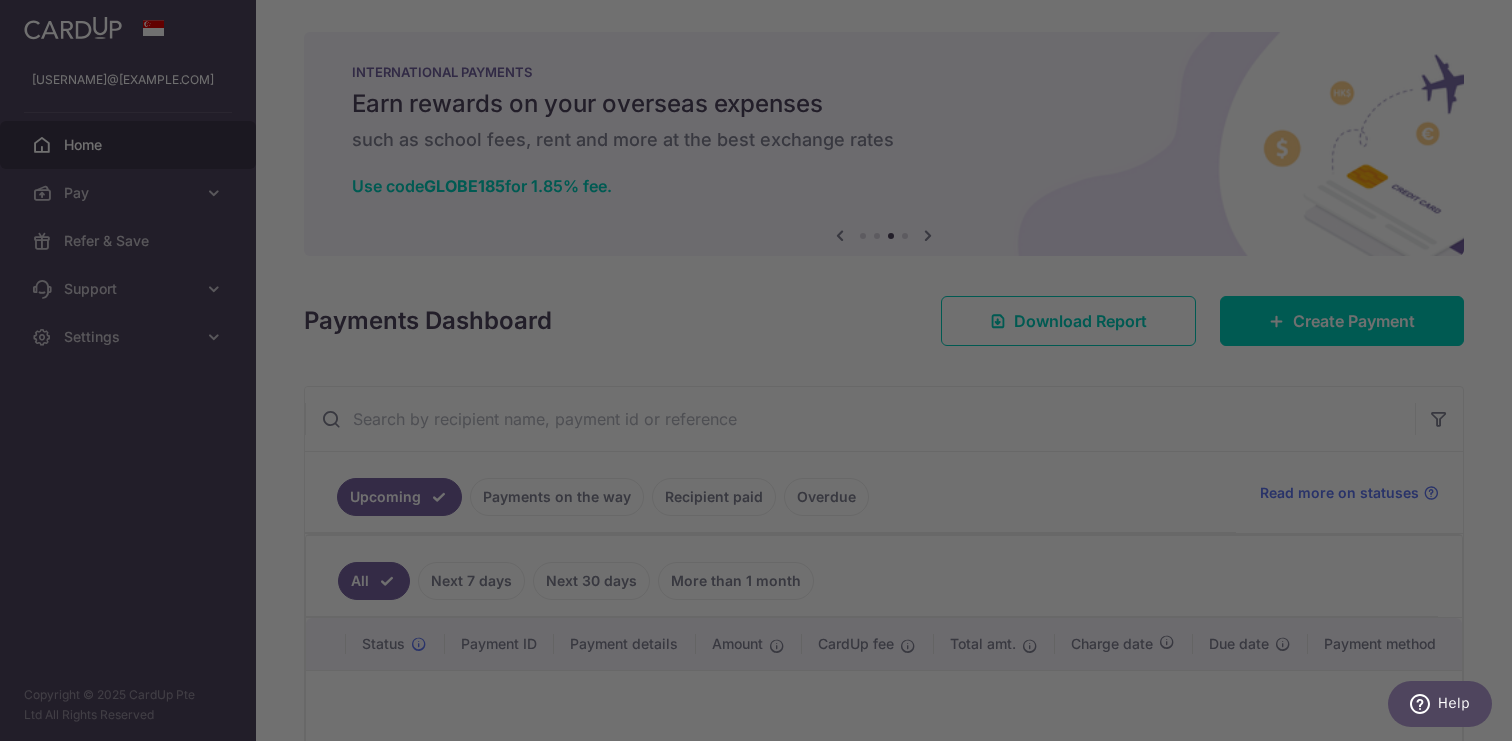 click at bounding box center (763, 374) 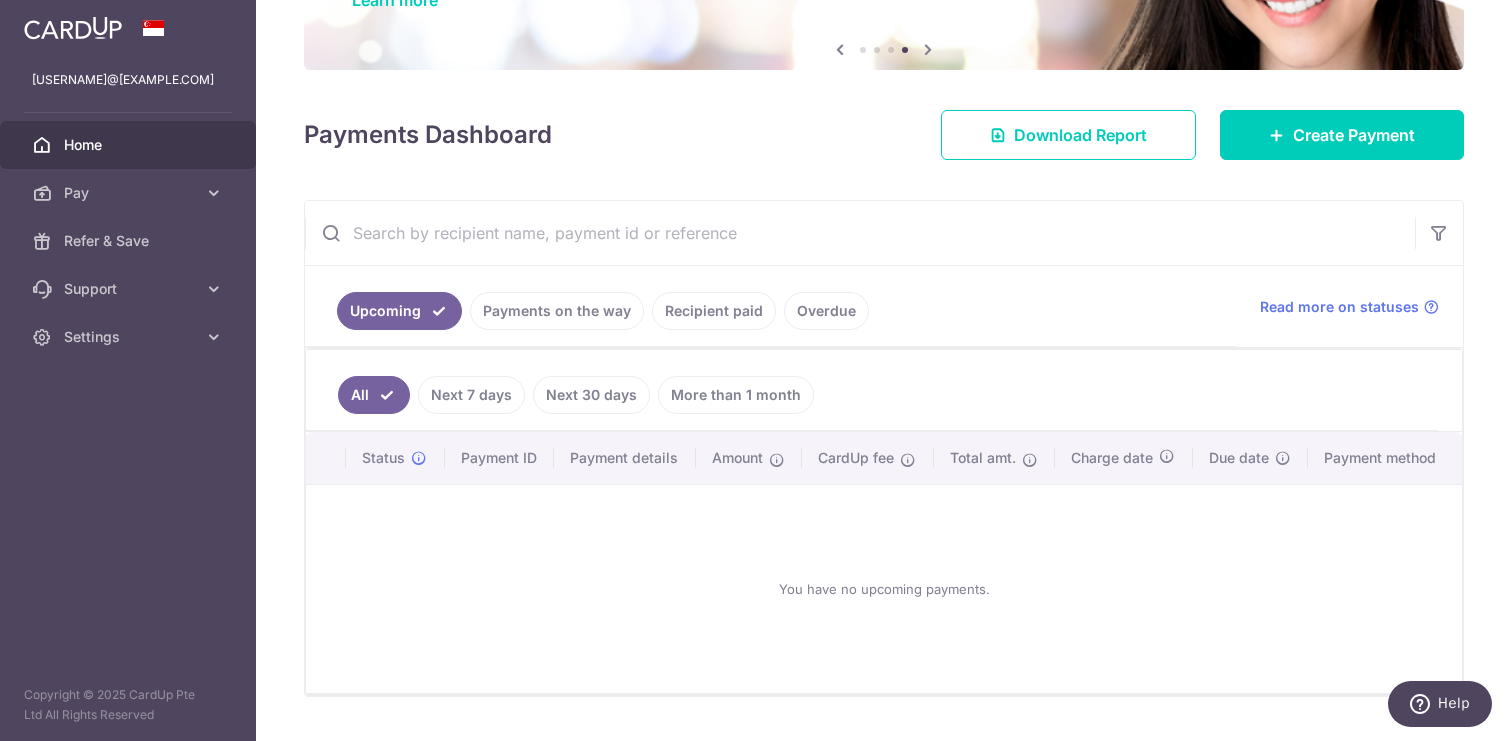 scroll, scrollTop: 188, scrollLeft: 0, axis: vertical 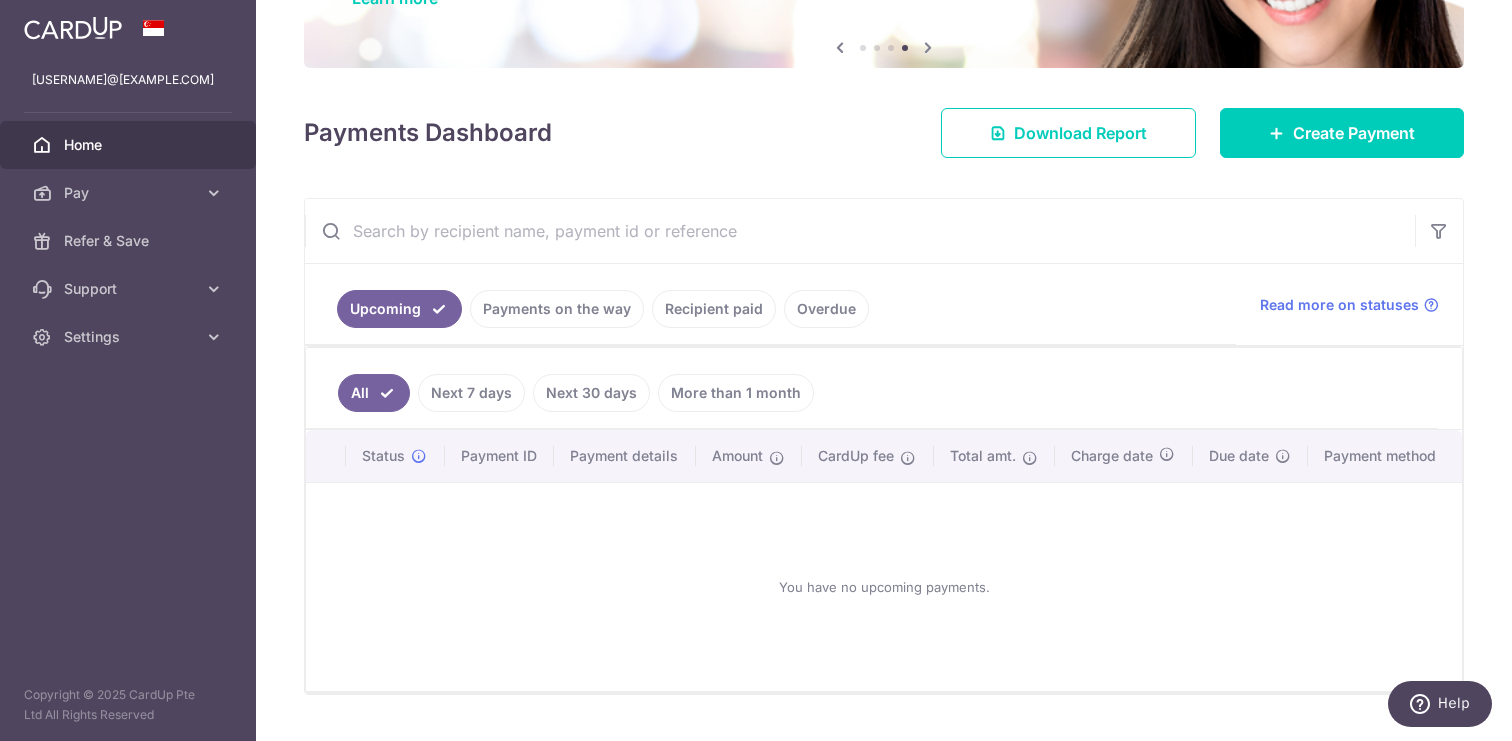 click on "Recipient paid" at bounding box center (714, 309) 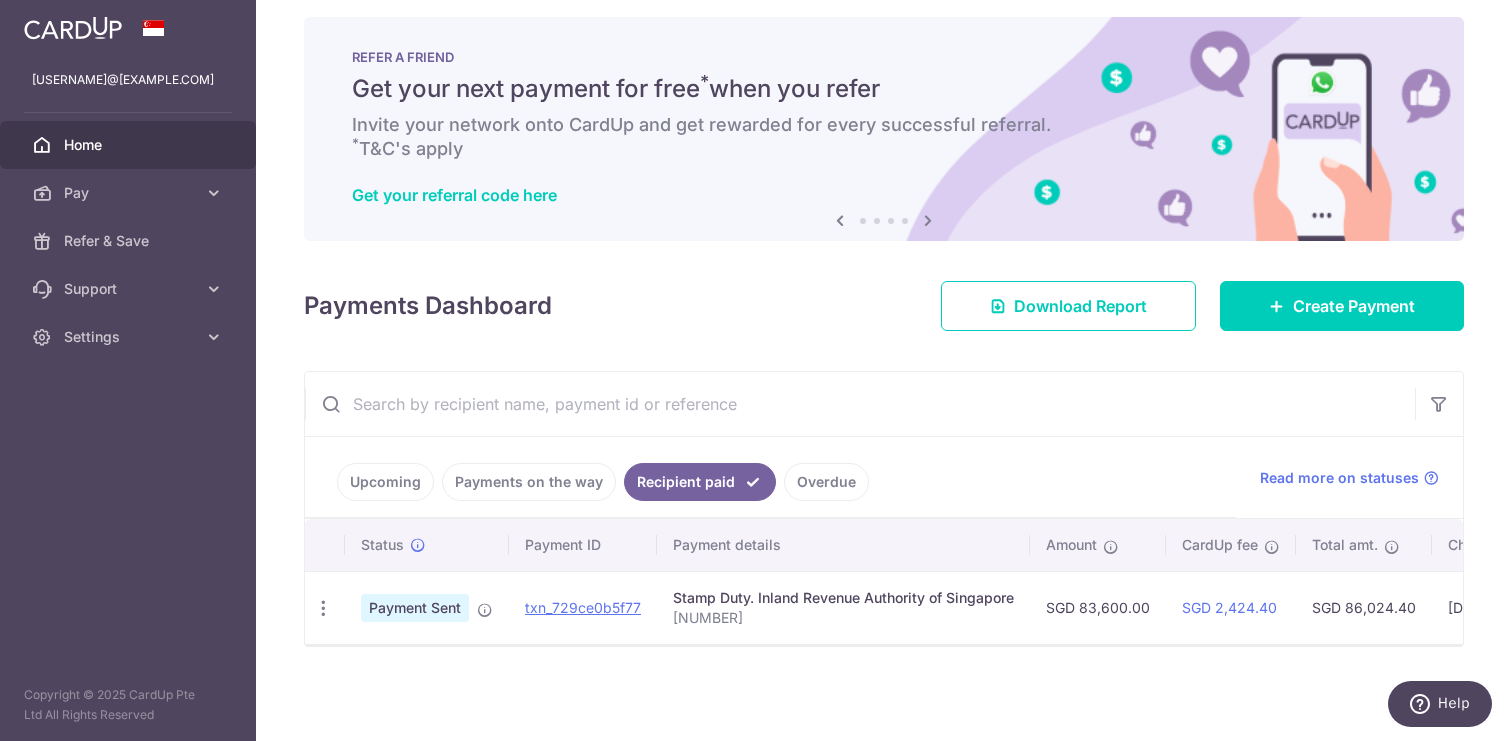 scroll, scrollTop: 15, scrollLeft: 0, axis: vertical 